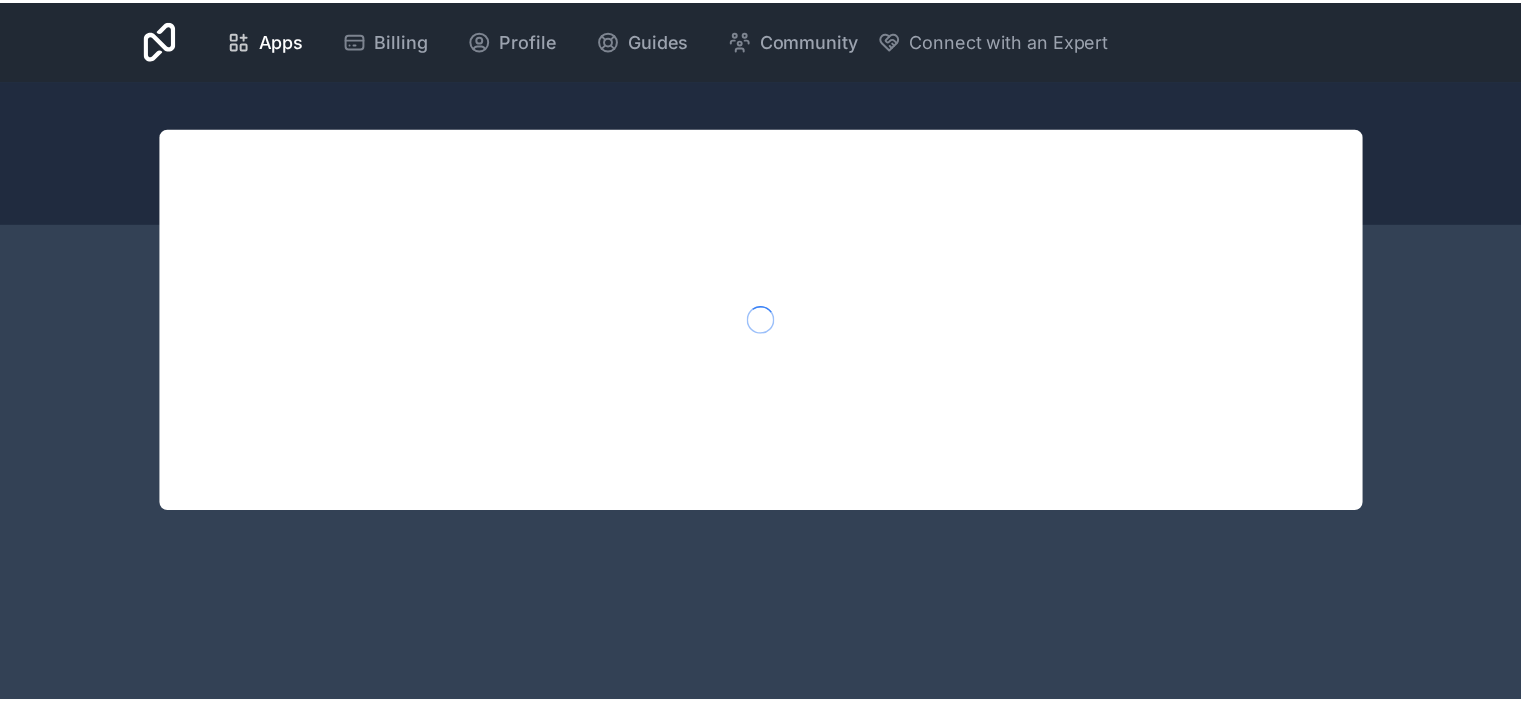 scroll, scrollTop: 0, scrollLeft: 0, axis: both 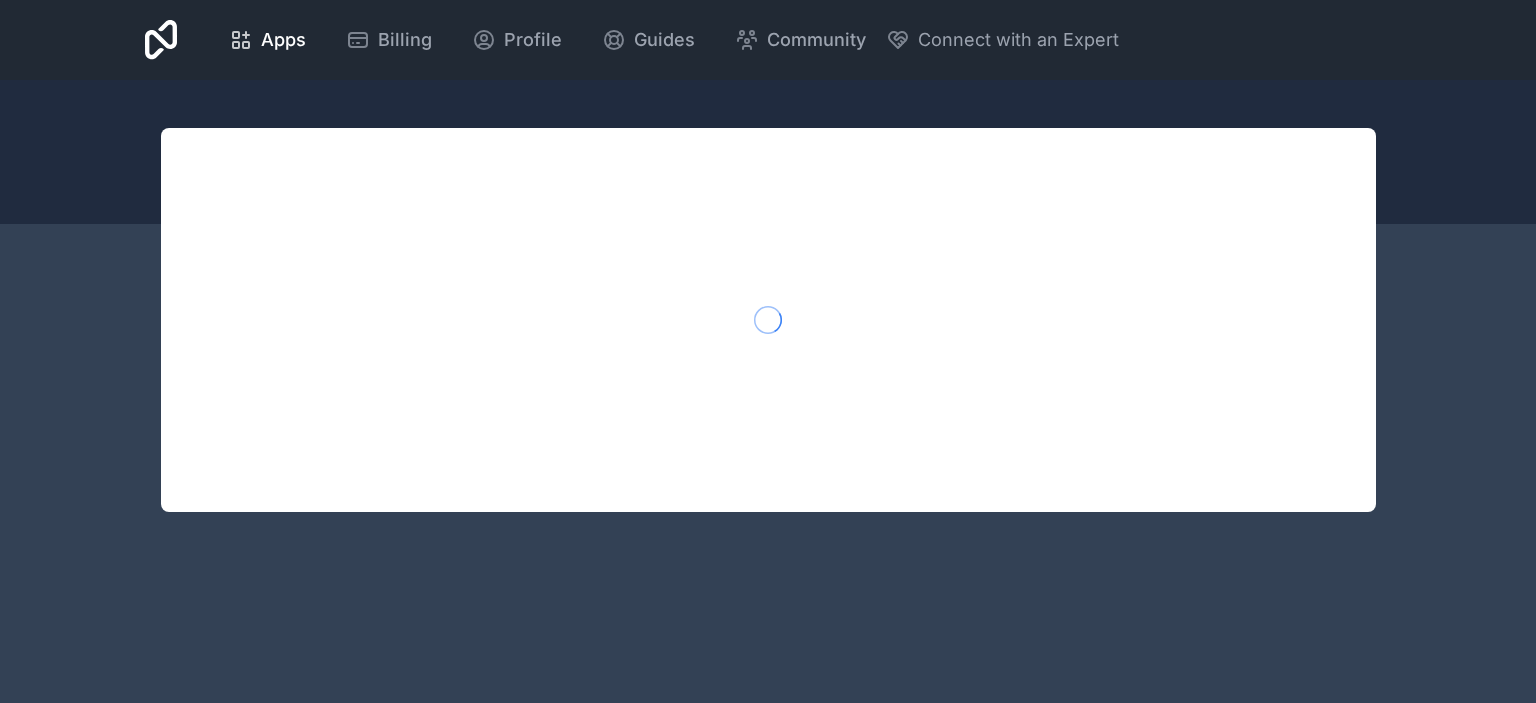 click on "Apps" at bounding box center (283, 40) 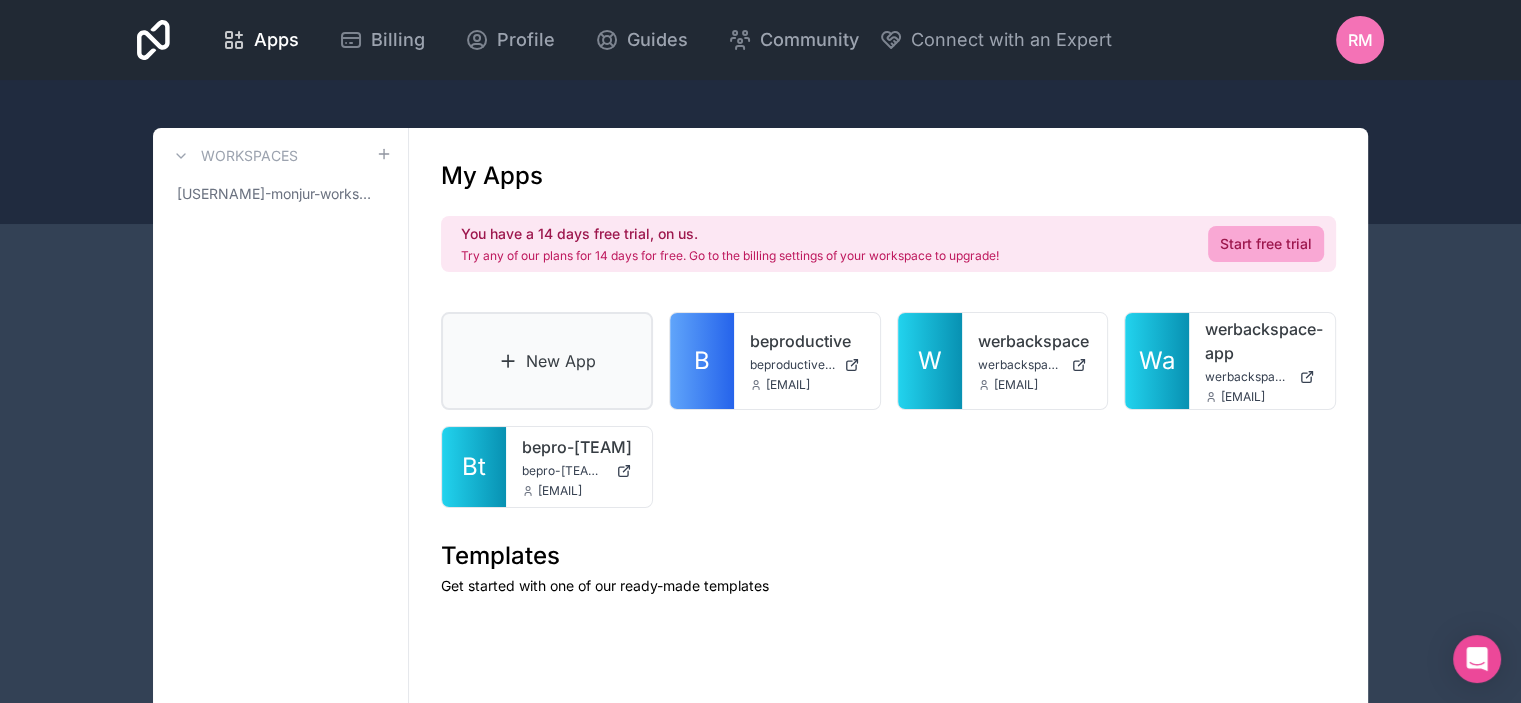 click on "New App" at bounding box center [547, 361] 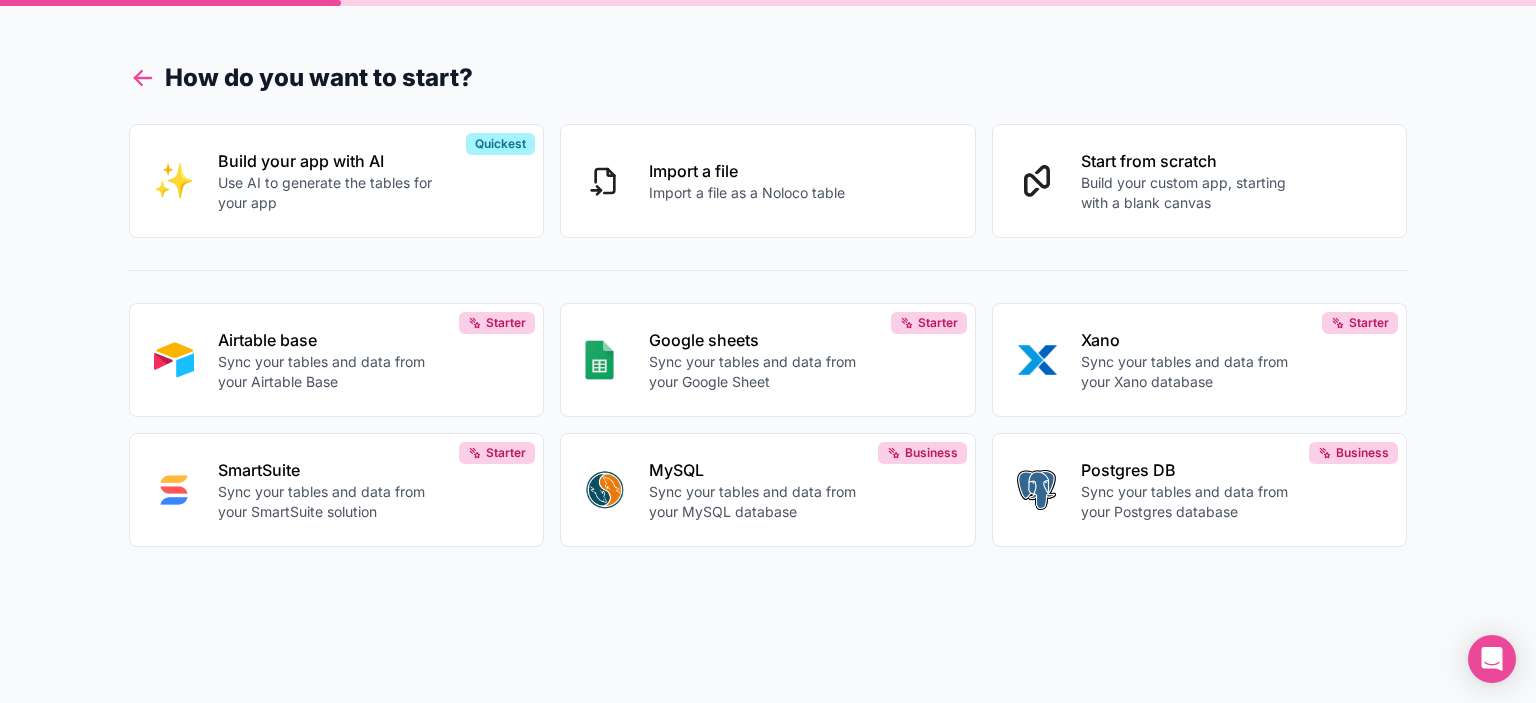 click 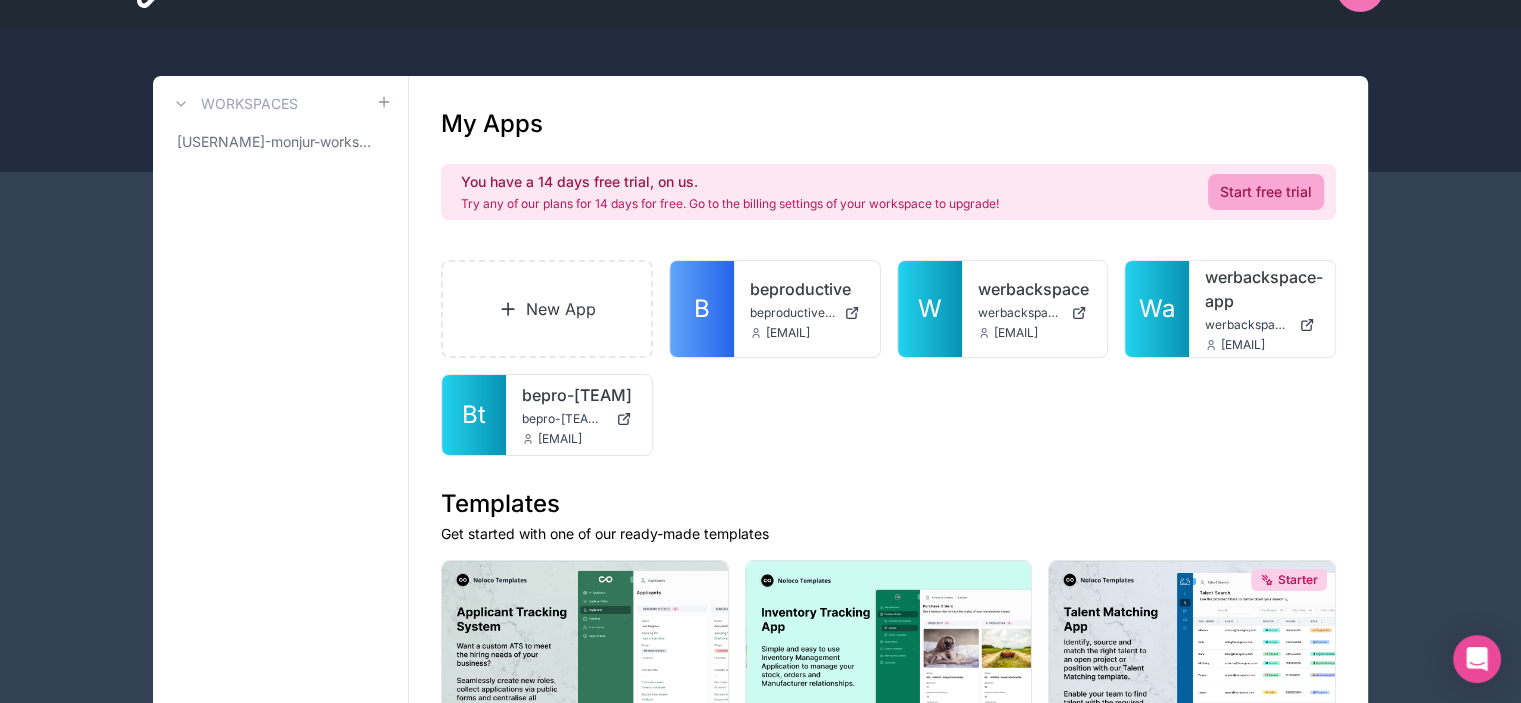 scroll, scrollTop: 100, scrollLeft: 0, axis: vertical 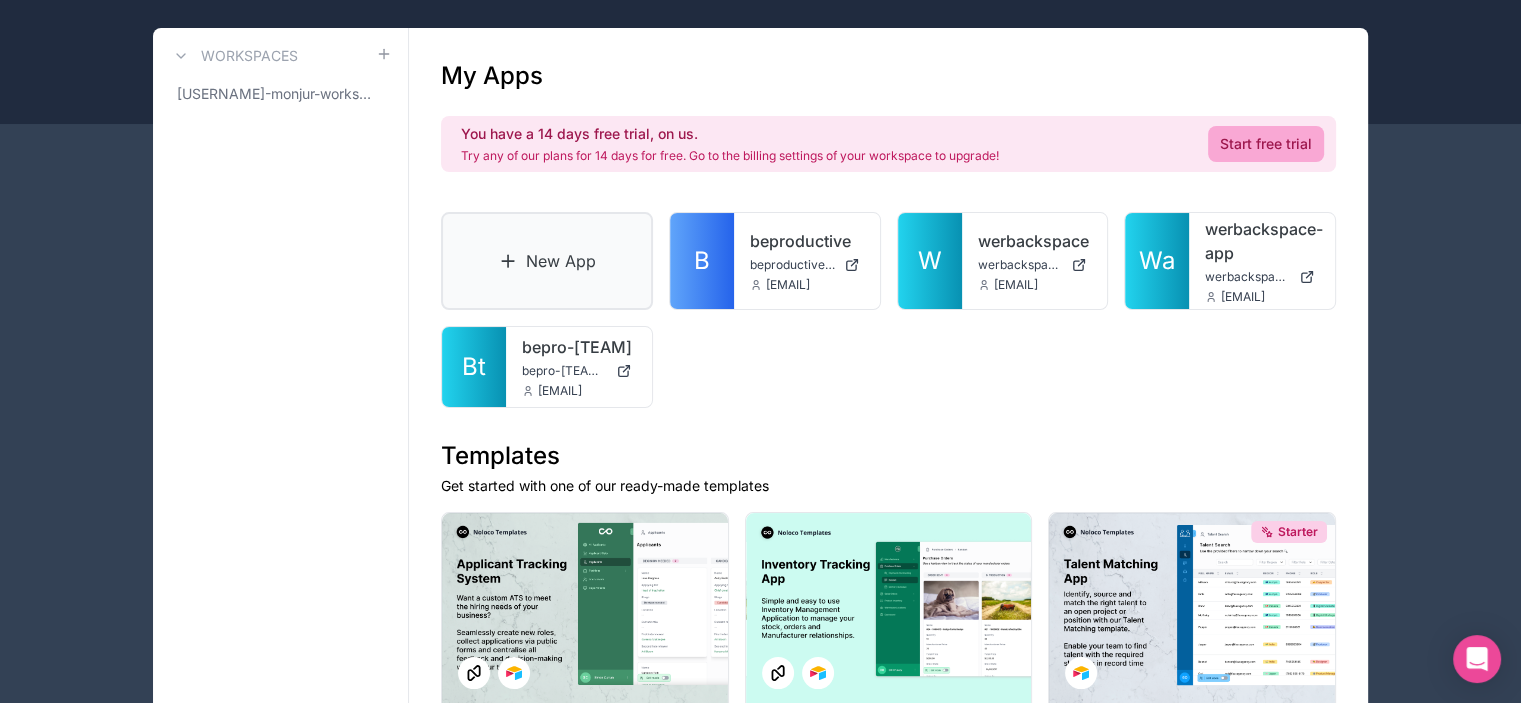 click on "New App" at bounding box center (547, 261) 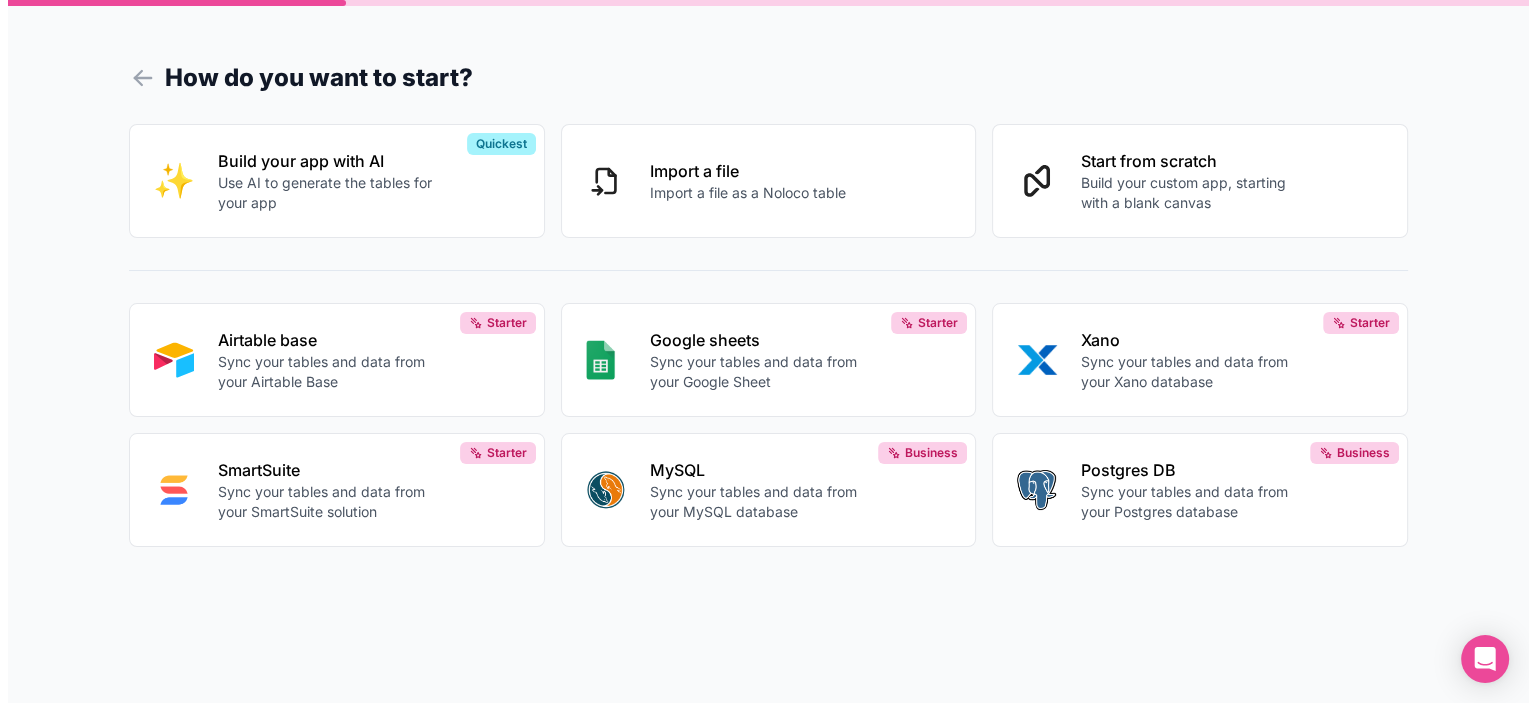 scroll, scrollTop: 0, scrollLeft: 0, axis: both 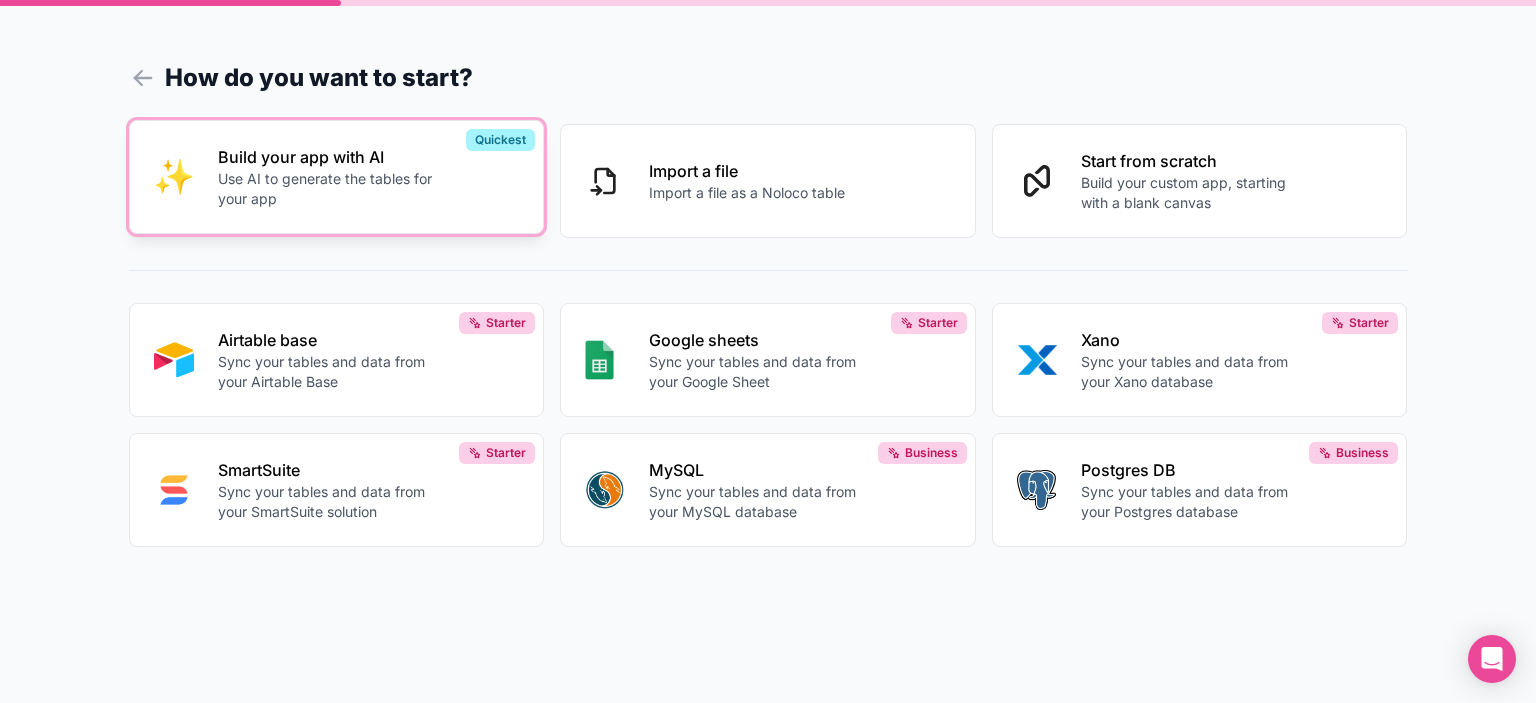 click on "Build your app with AI" at bounding box center (329, 157) 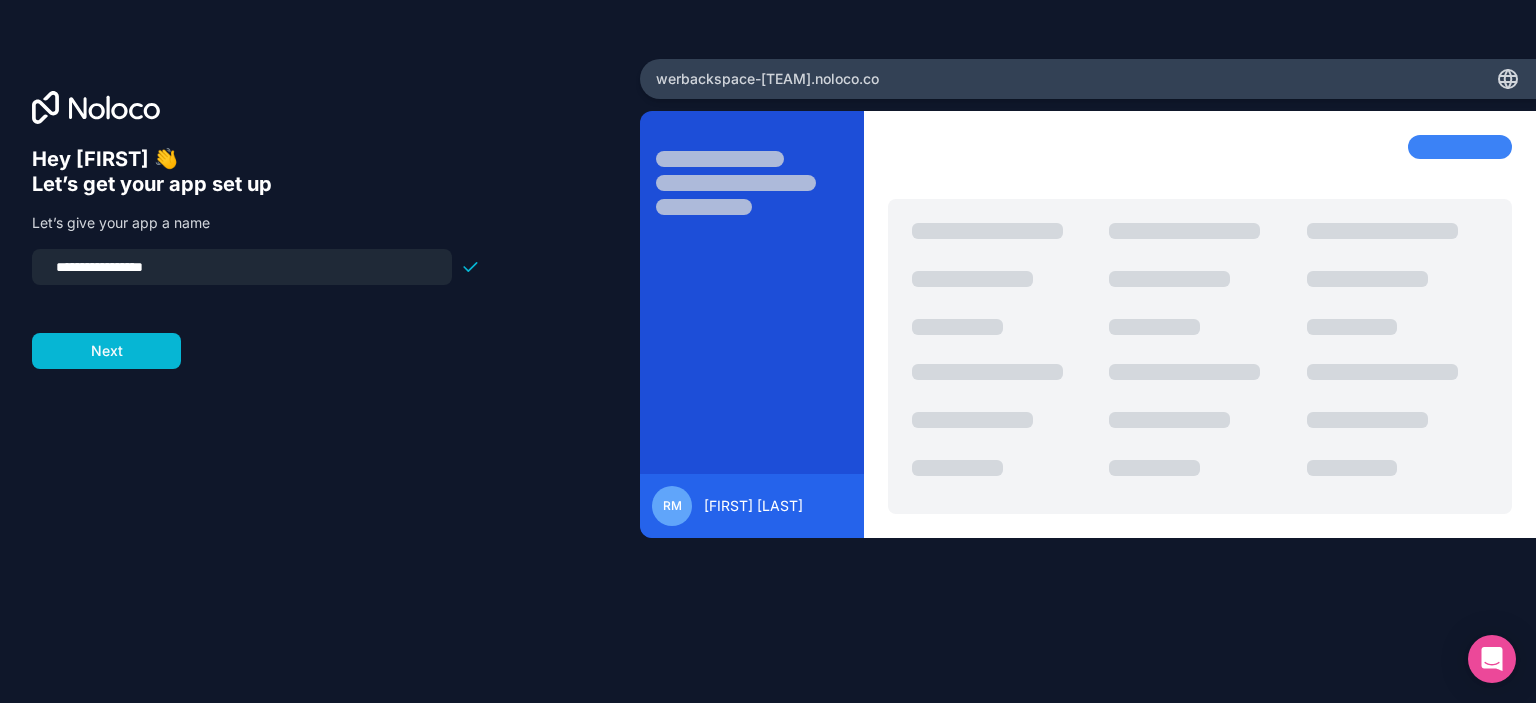 click on "**********" at bounding box center (242, 267) 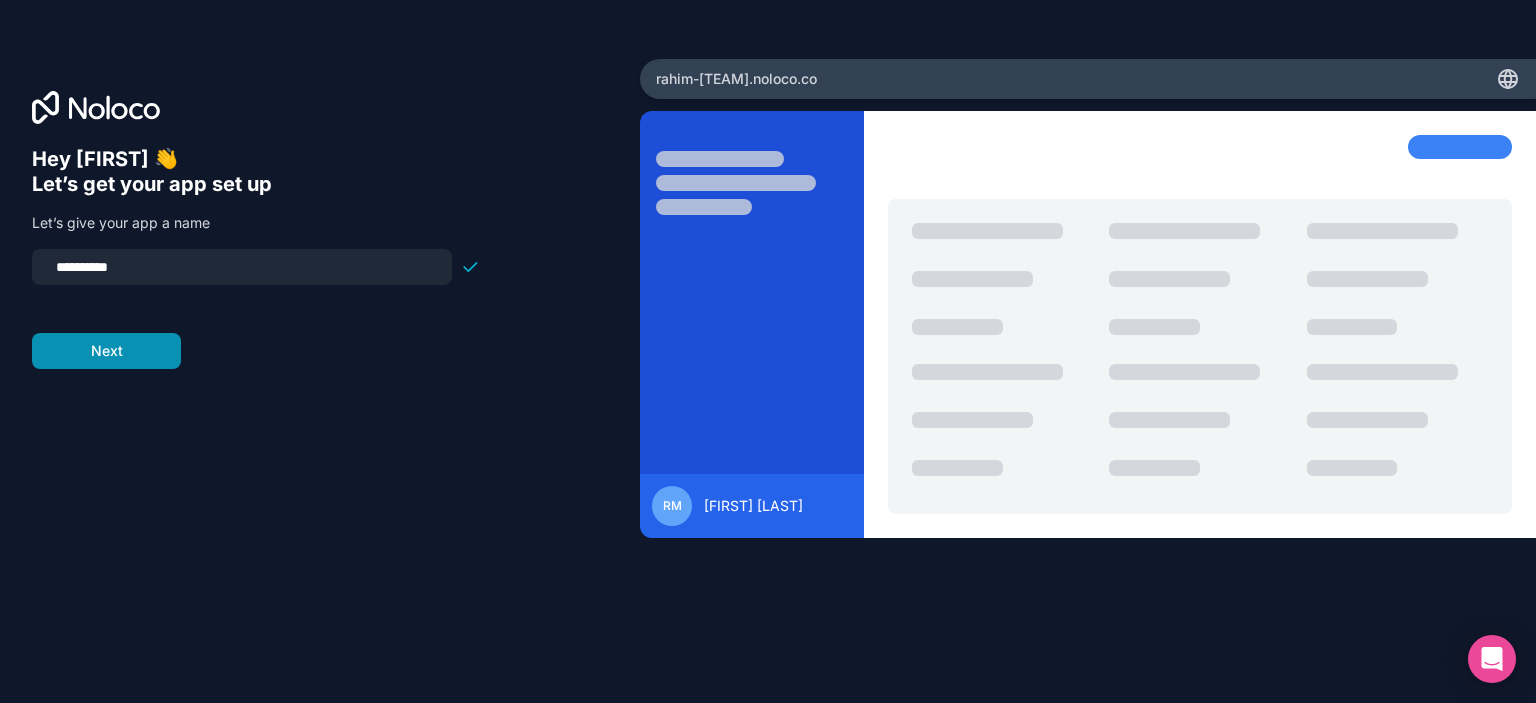 type on "**********" 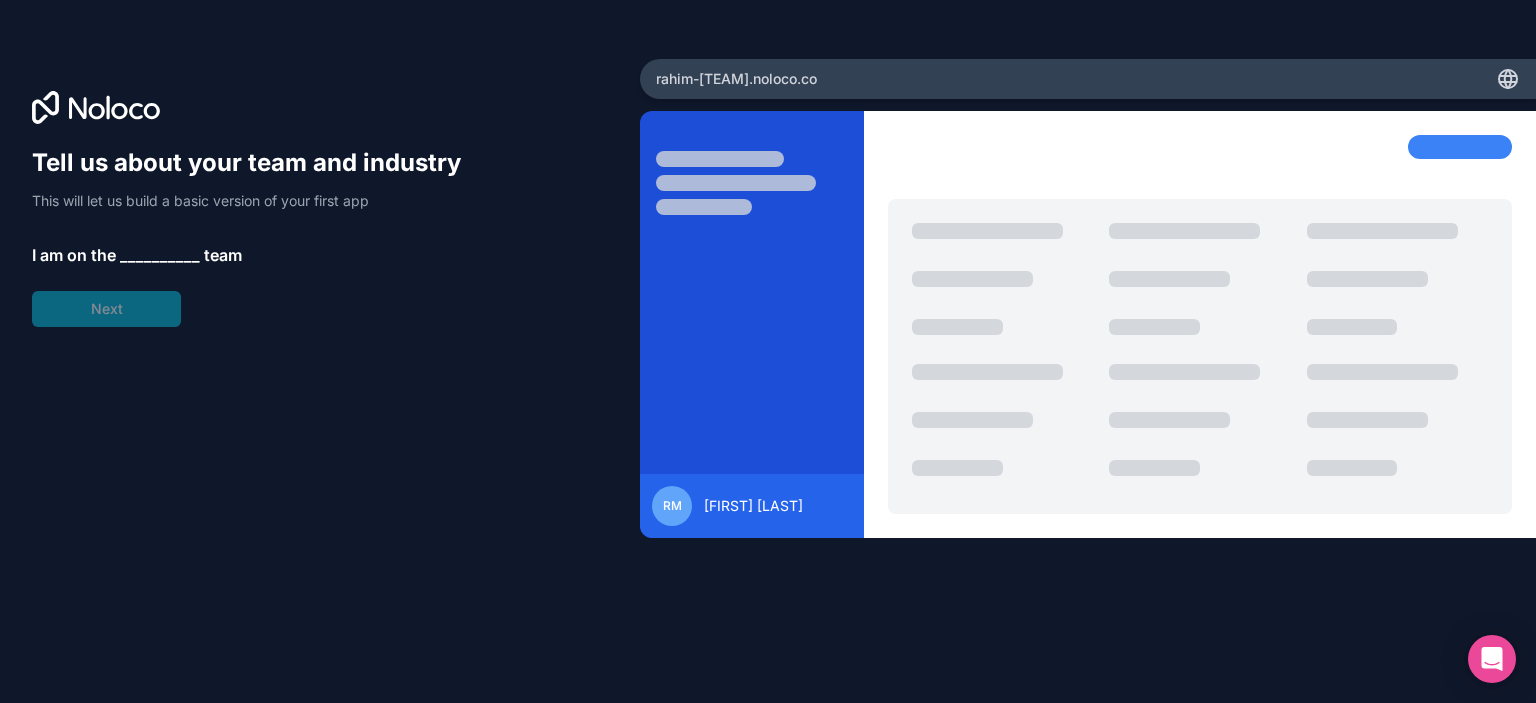 click on "__________" at bounding box center (160, 255) 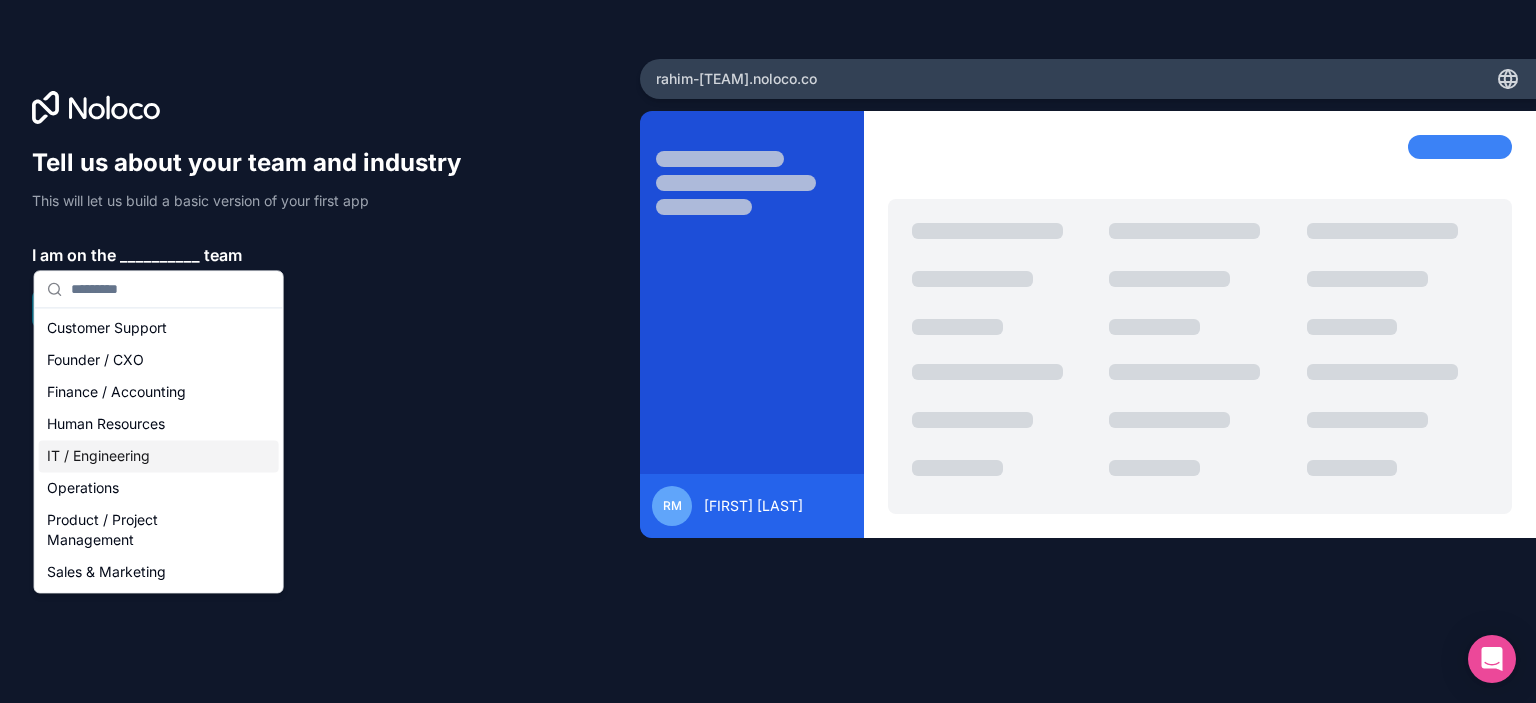 click on "IT / Engineering" at bounding box center (159, 456) 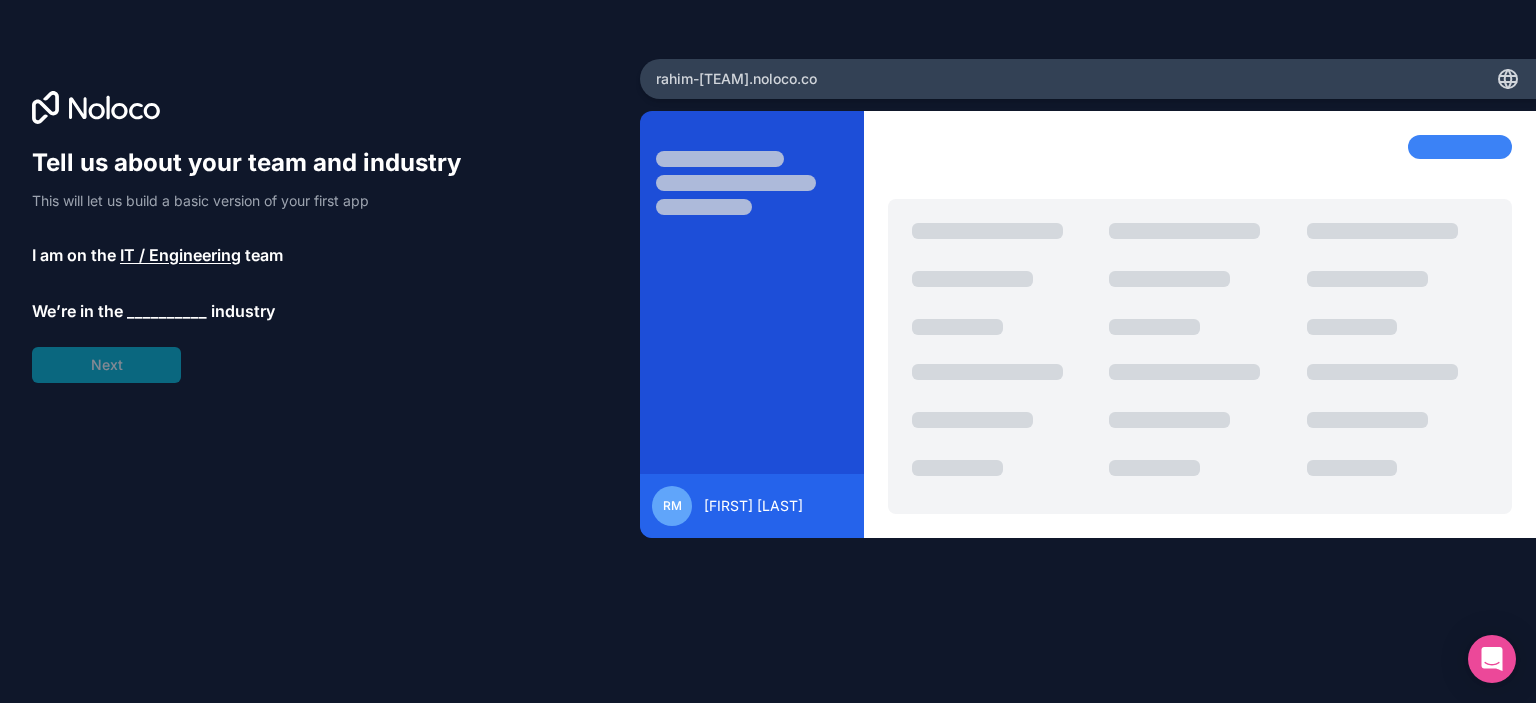 click on "__________" at bounding box center [167, 311] 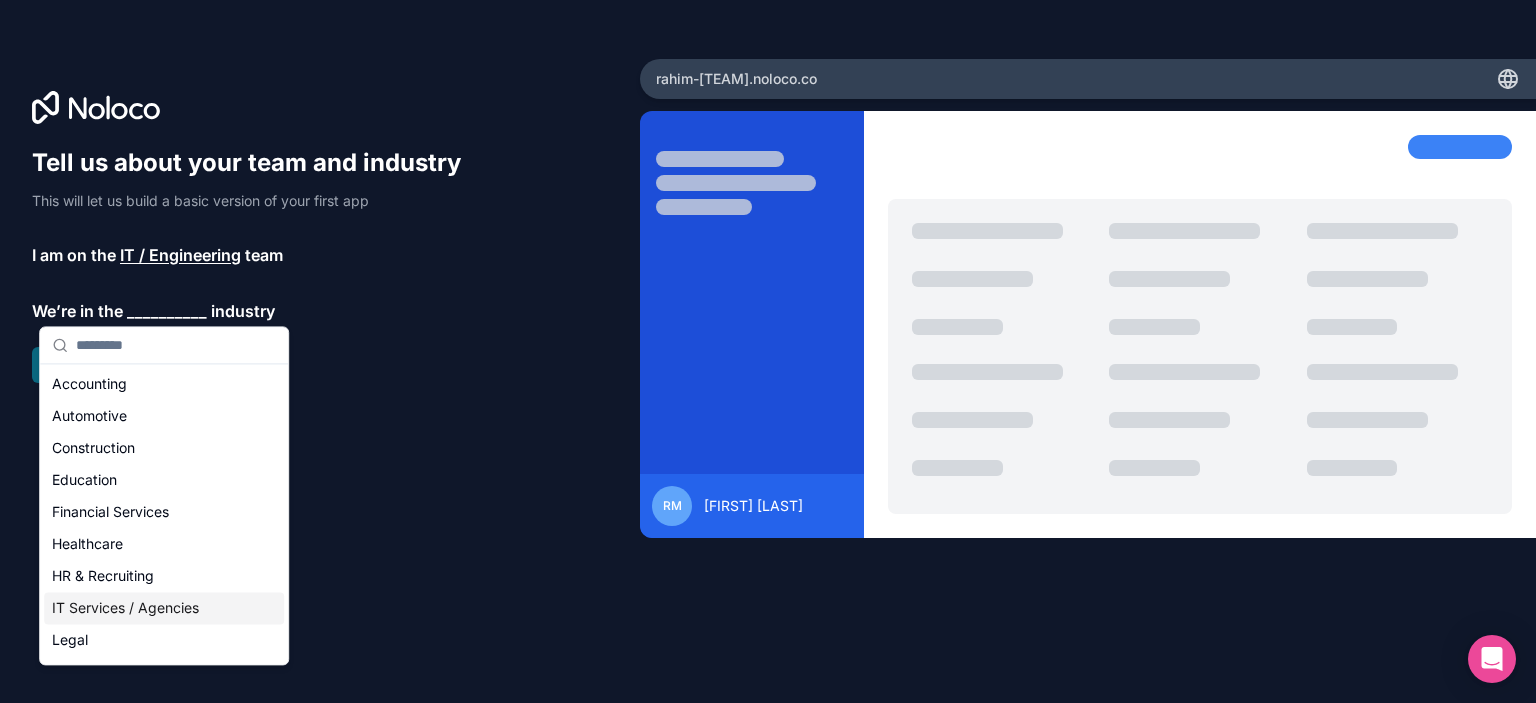 click on "IT Services / Agencies" at bounding box center [164, 608] 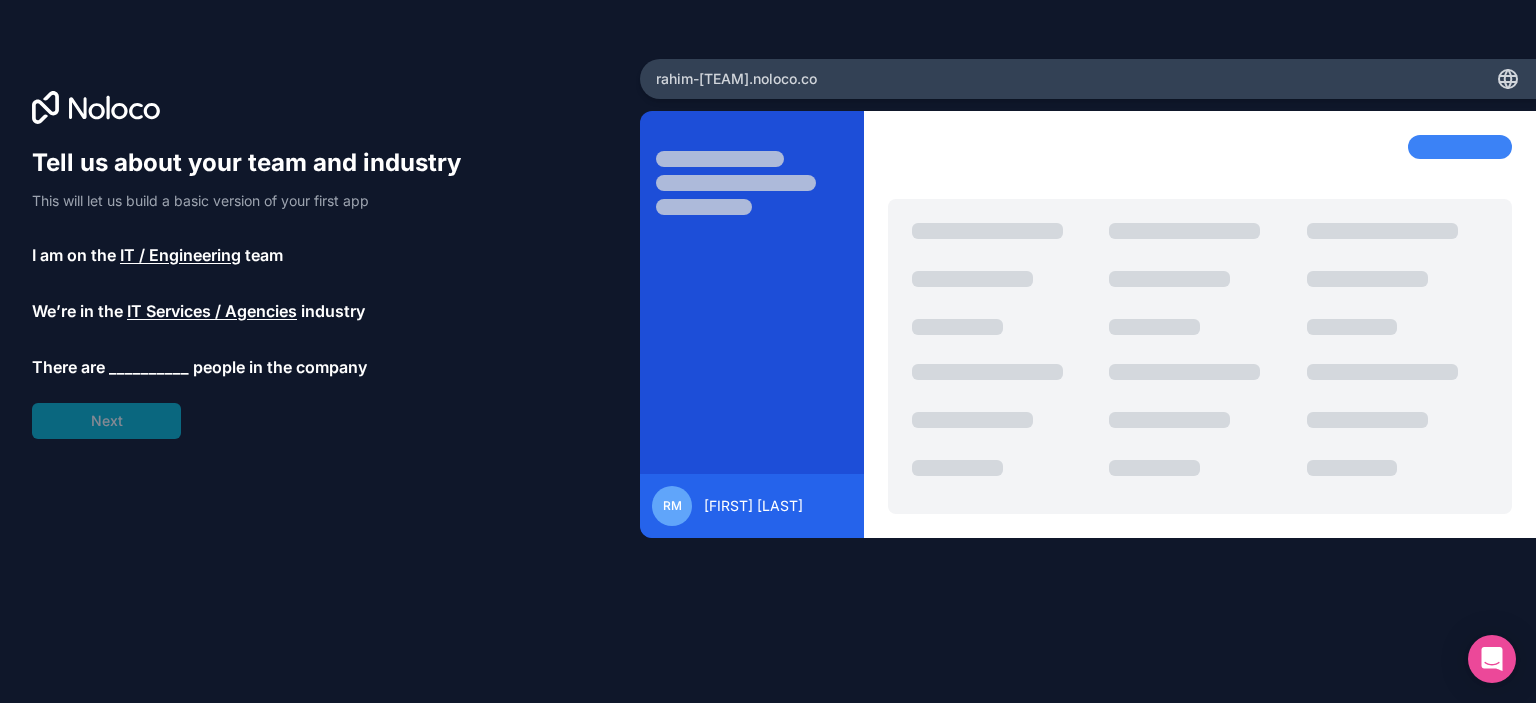 click on "__________" at bounding box center (149, 367) 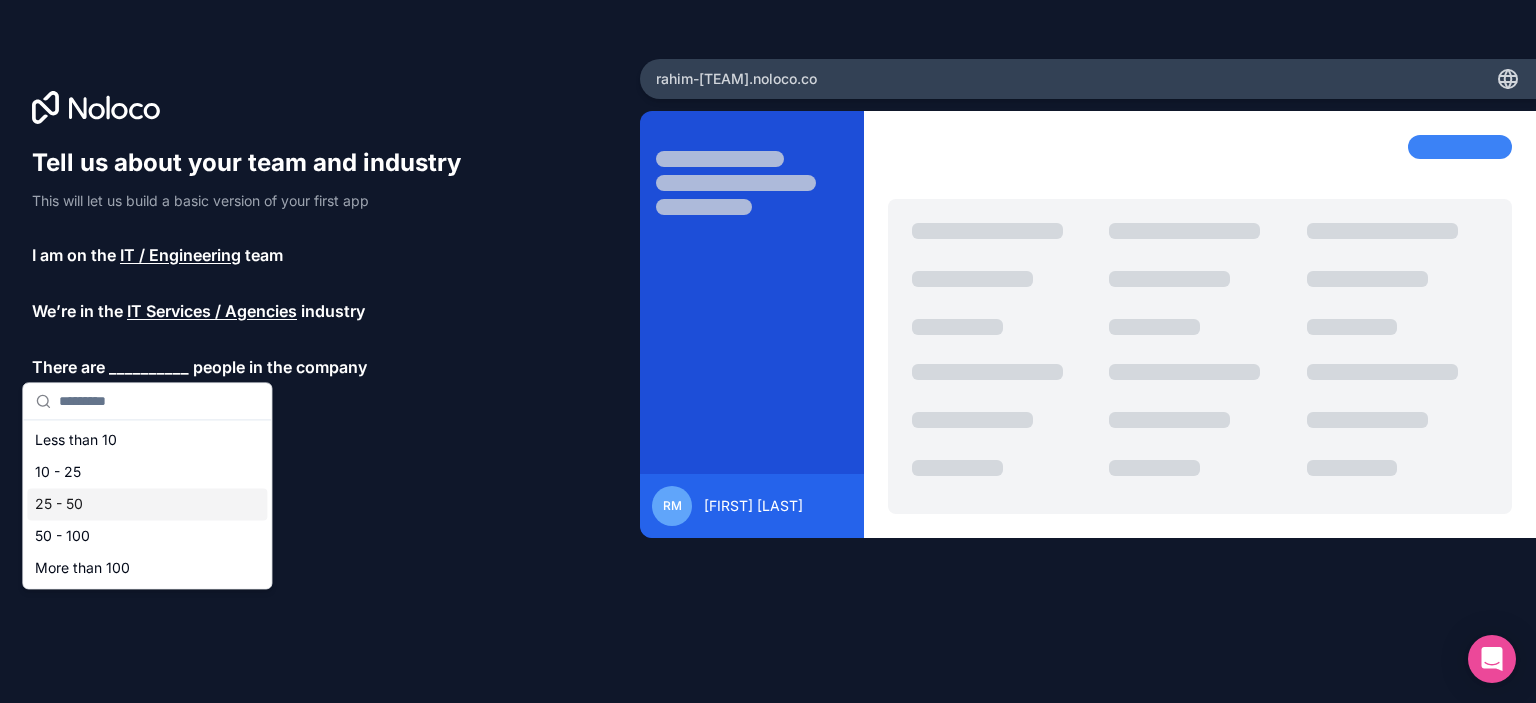 click on "25 - 50" at bounding box center (147, 504) 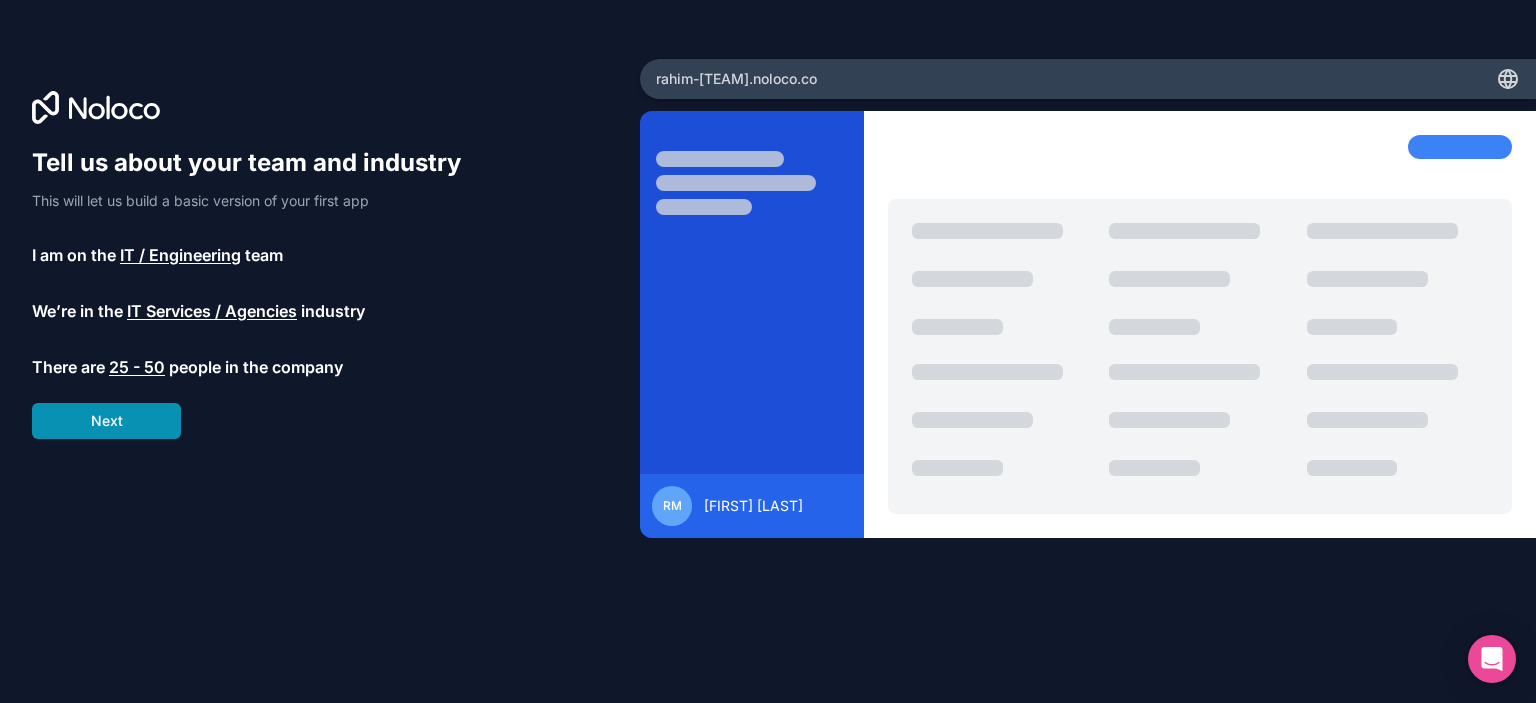click on "Next" at bounding box center [106, 421] 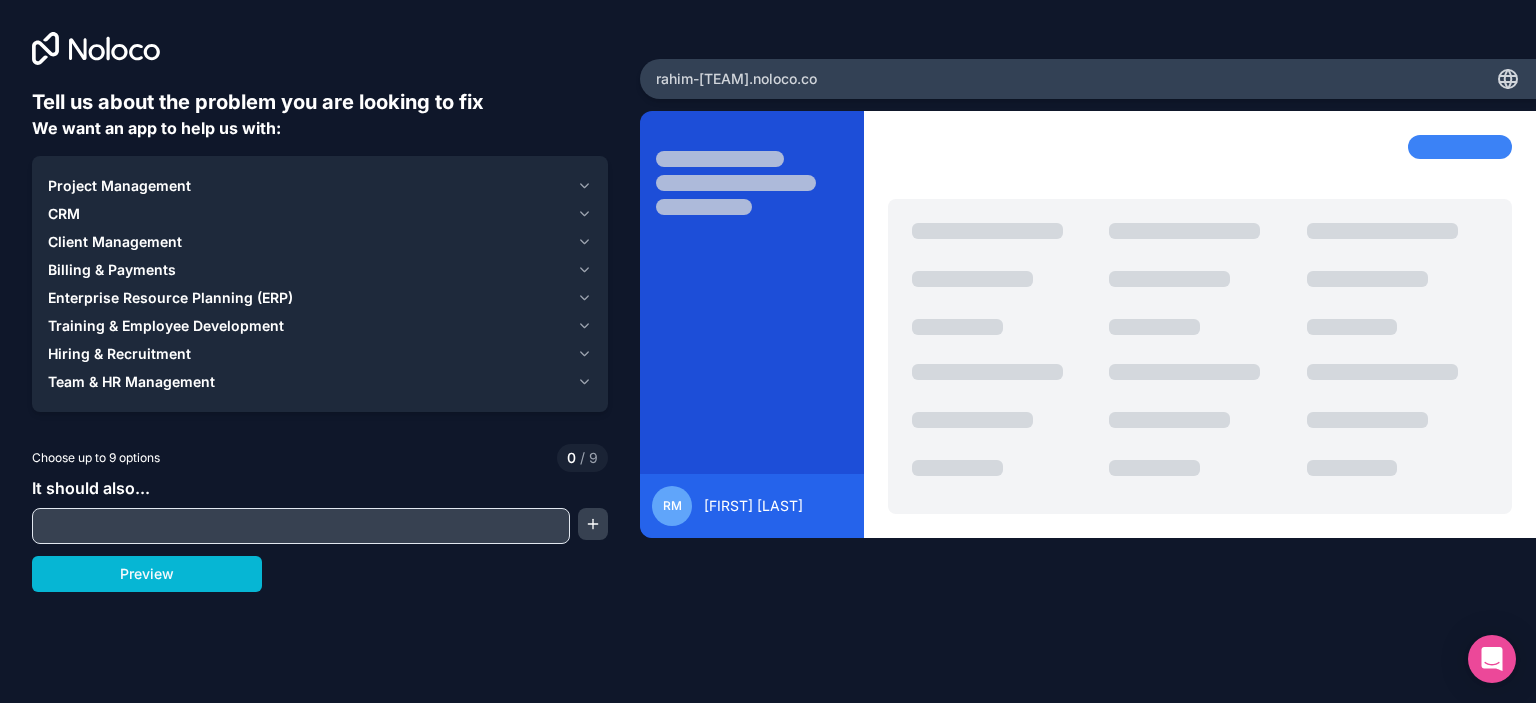 click on "Project Management" at bounding box center [308, 186] 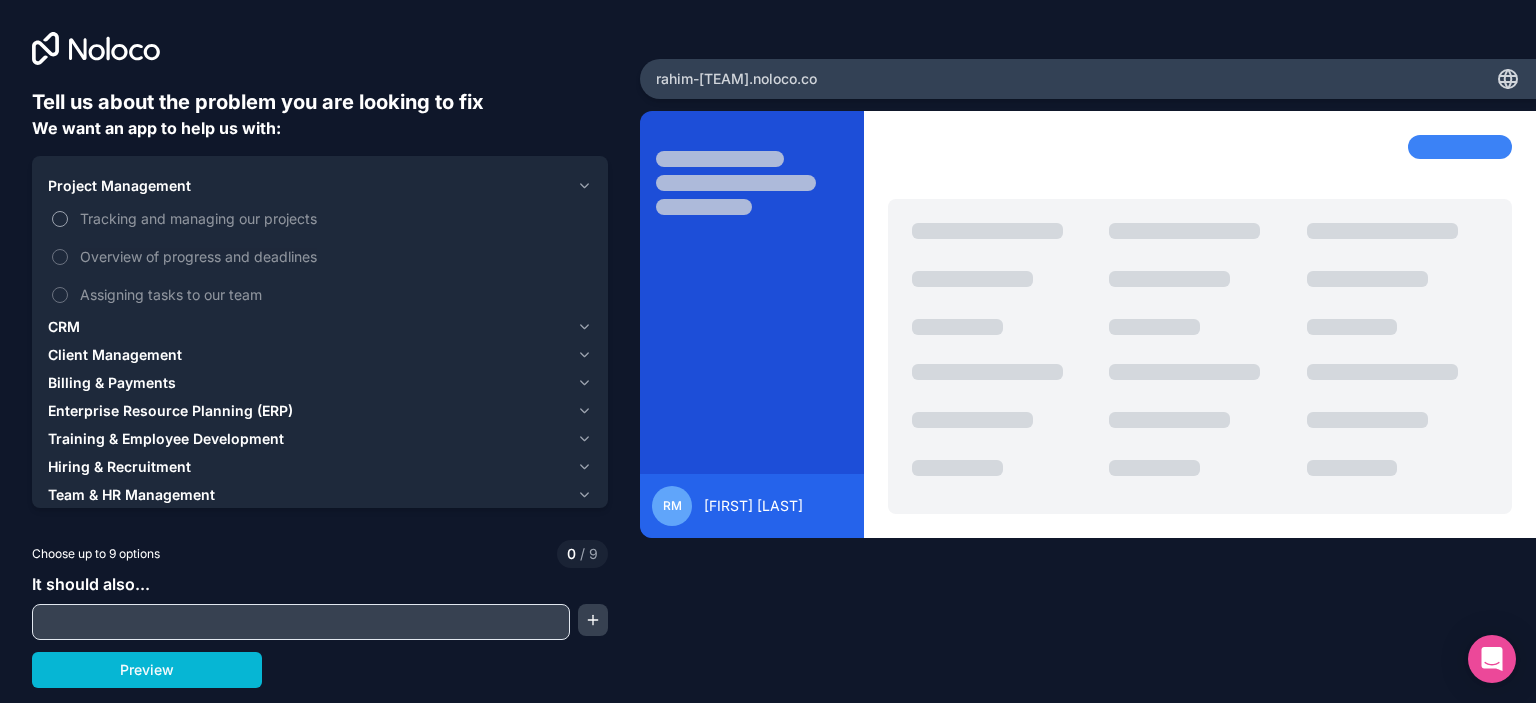 click on "Tracking and managing our projects" at bounding box center [320, 218] 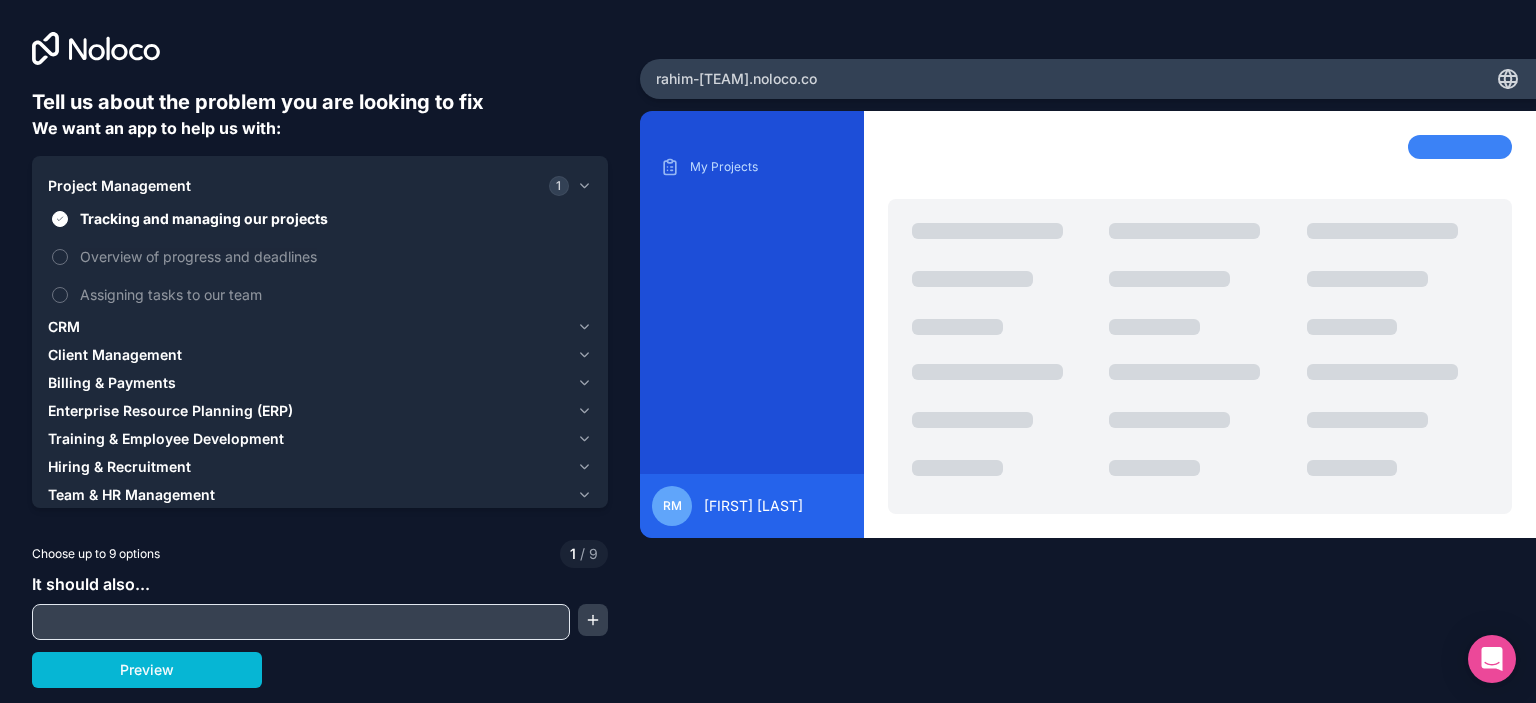 click on "Overview of progress and deadlines" at bounding box center (320, 256) 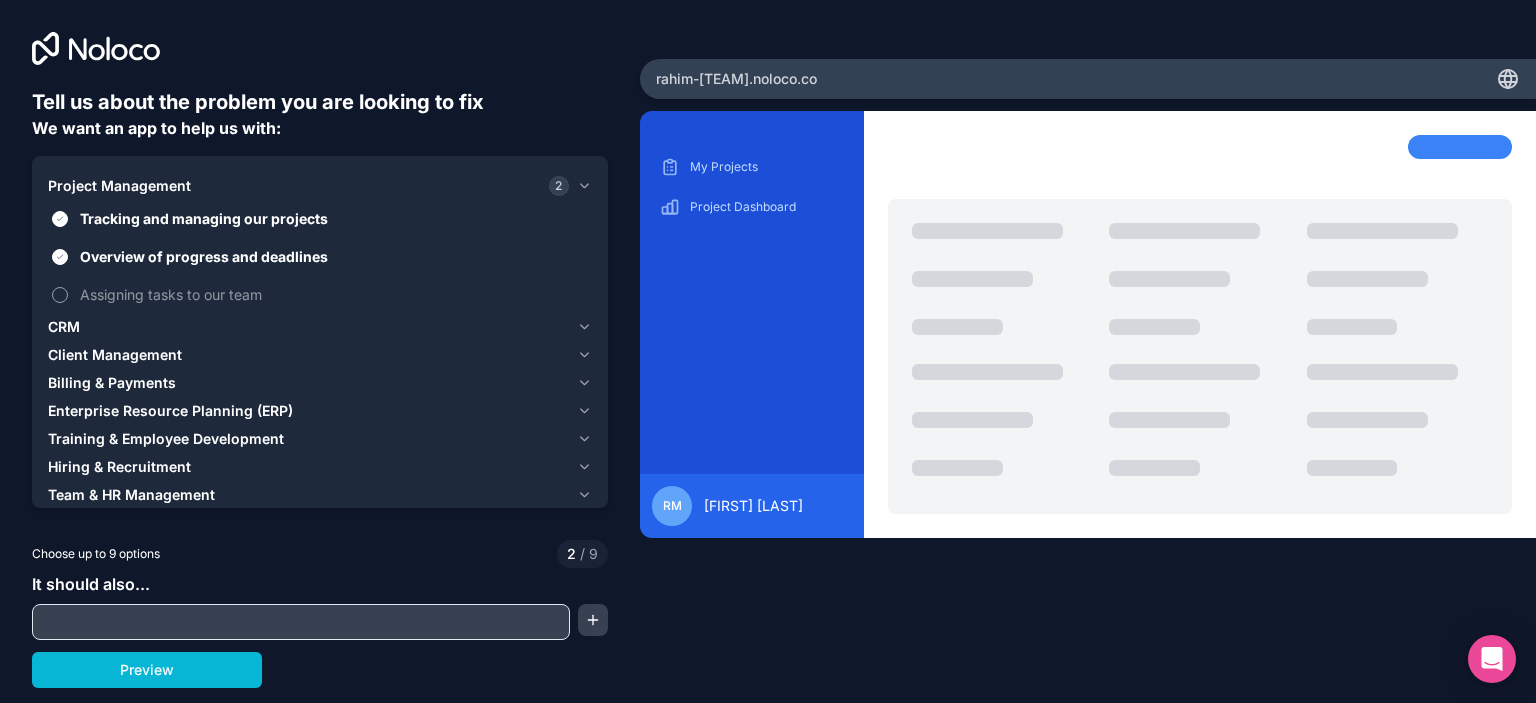 click on "Assigning tasks to our team" at bounding box center [320, 294] 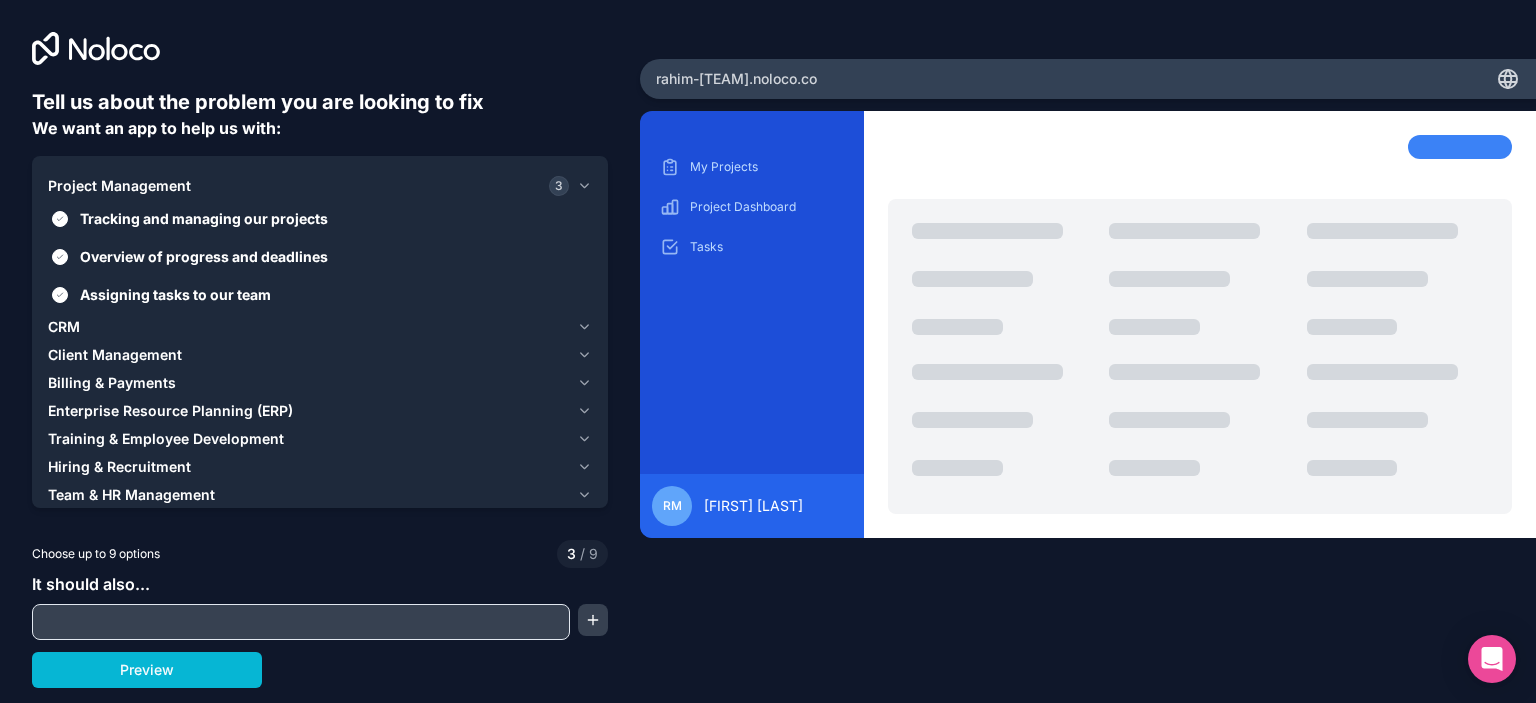 click on "Client Management" at bounding box center [115, 355] 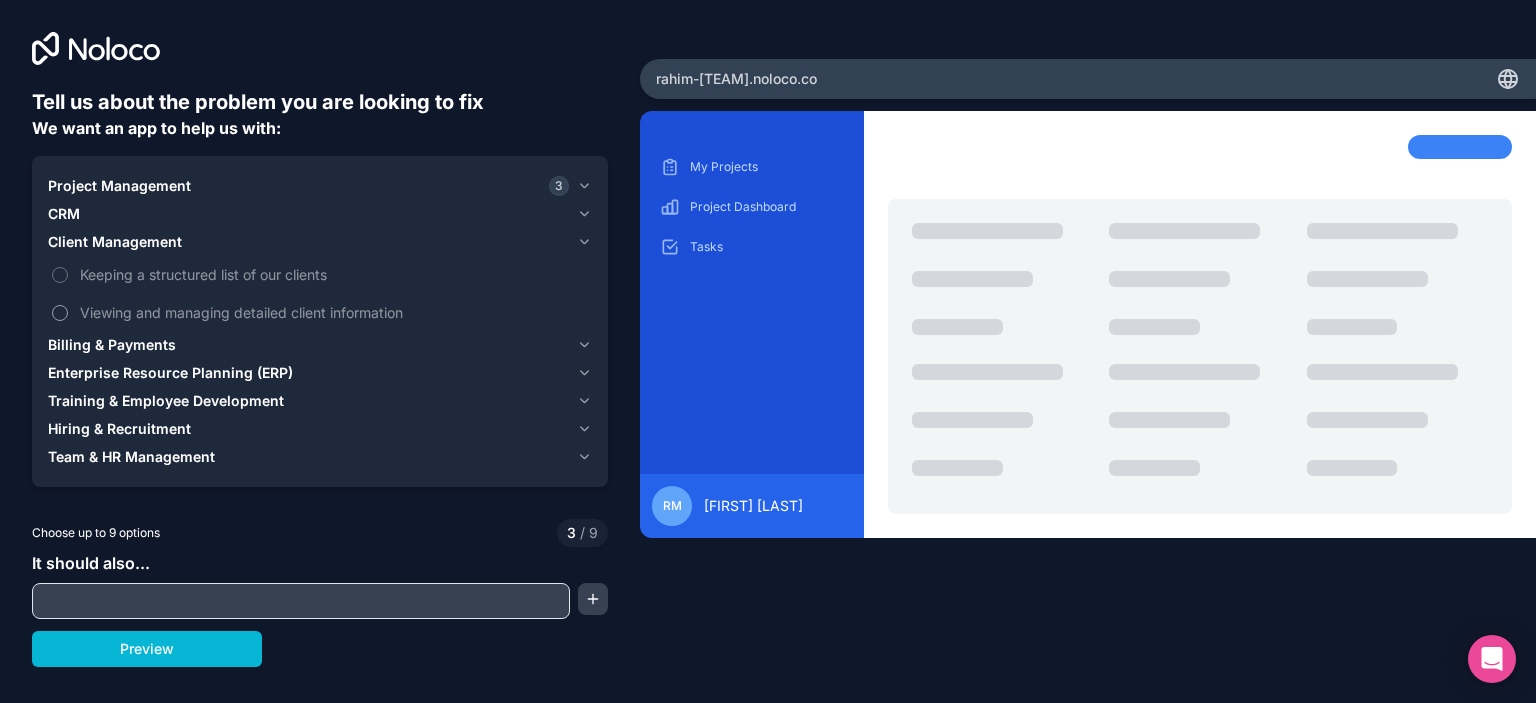 drag, startPoint x: 69, startPoint y: 264, endPoint x: 70, endPoint y: 302, distance: 38.013157 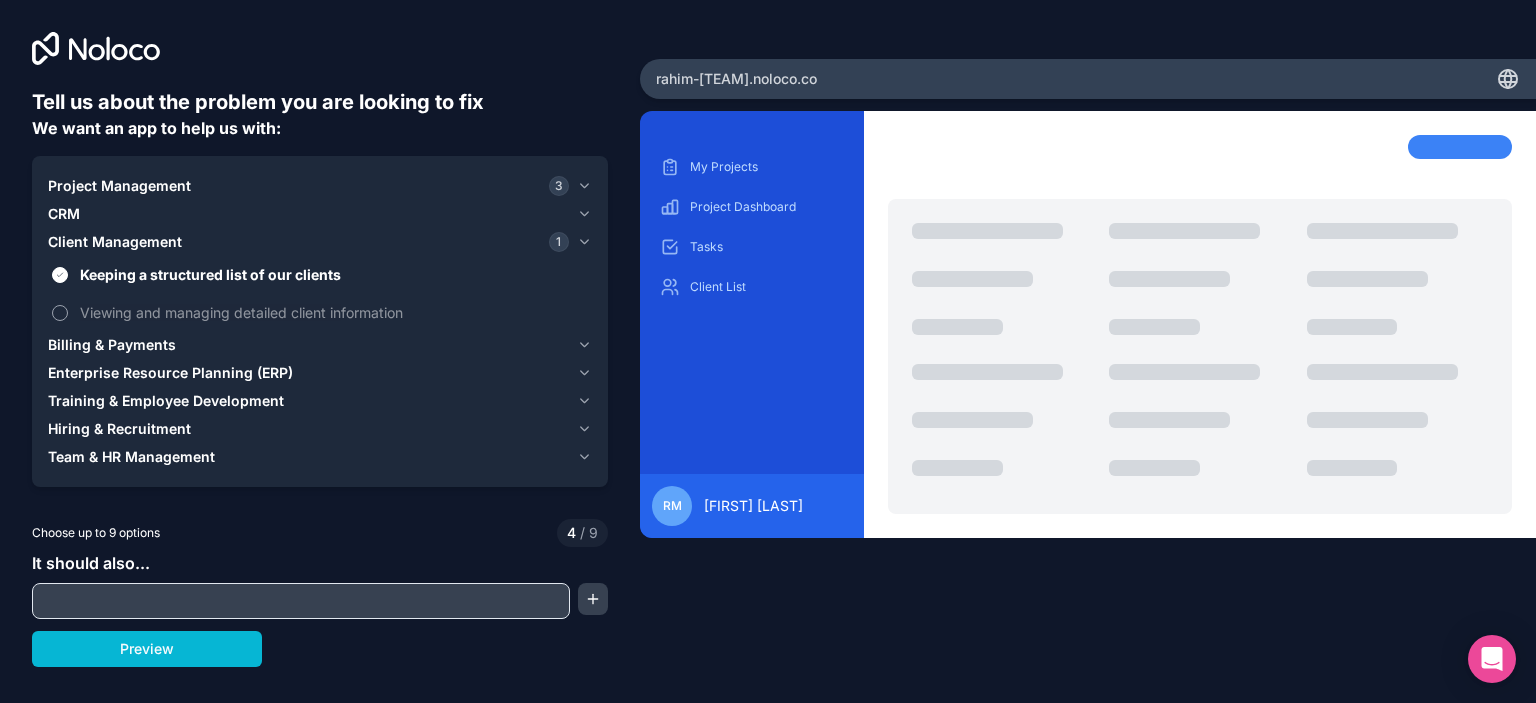 click on "Viewing and managing detailed client information" at bounding box center [60, 313] 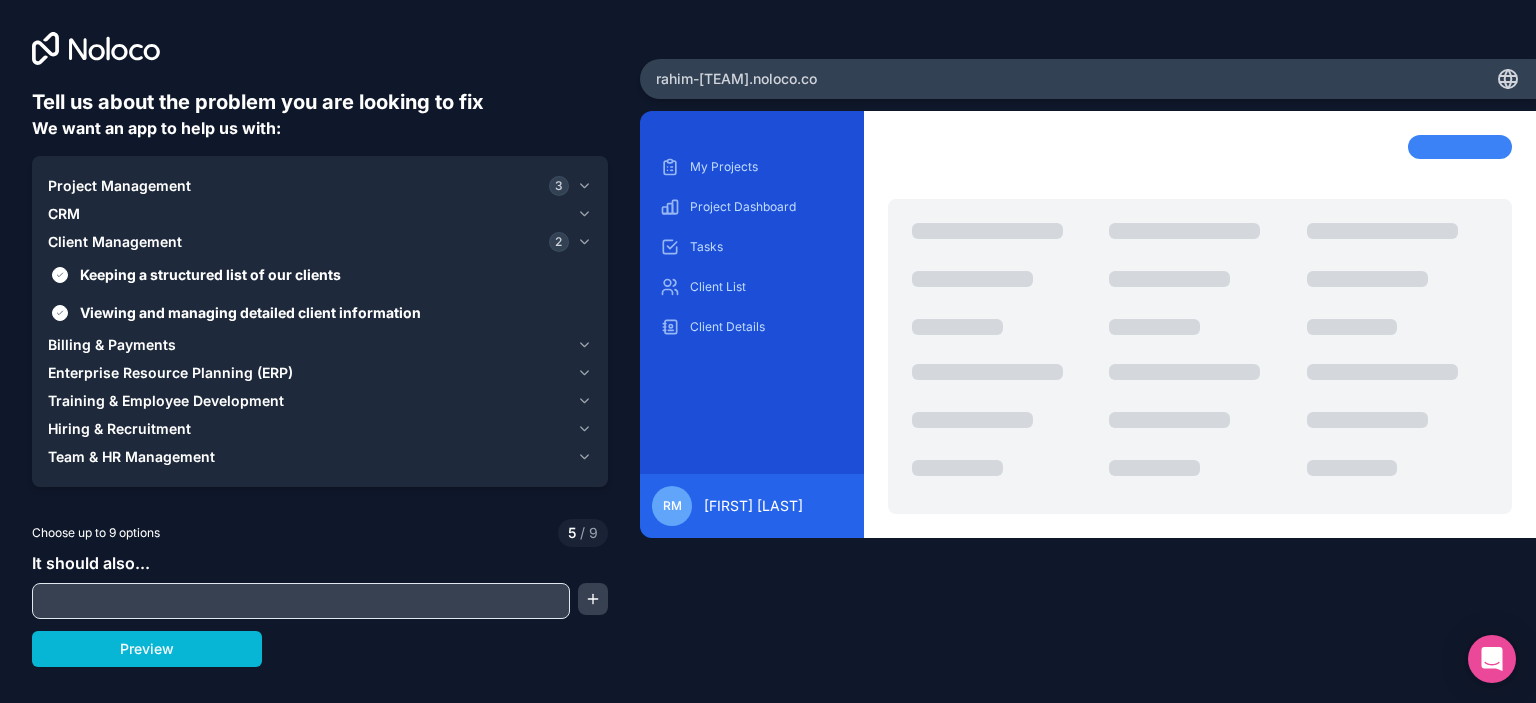 click on "Billing & Payments" at bounding box center (112, 345) 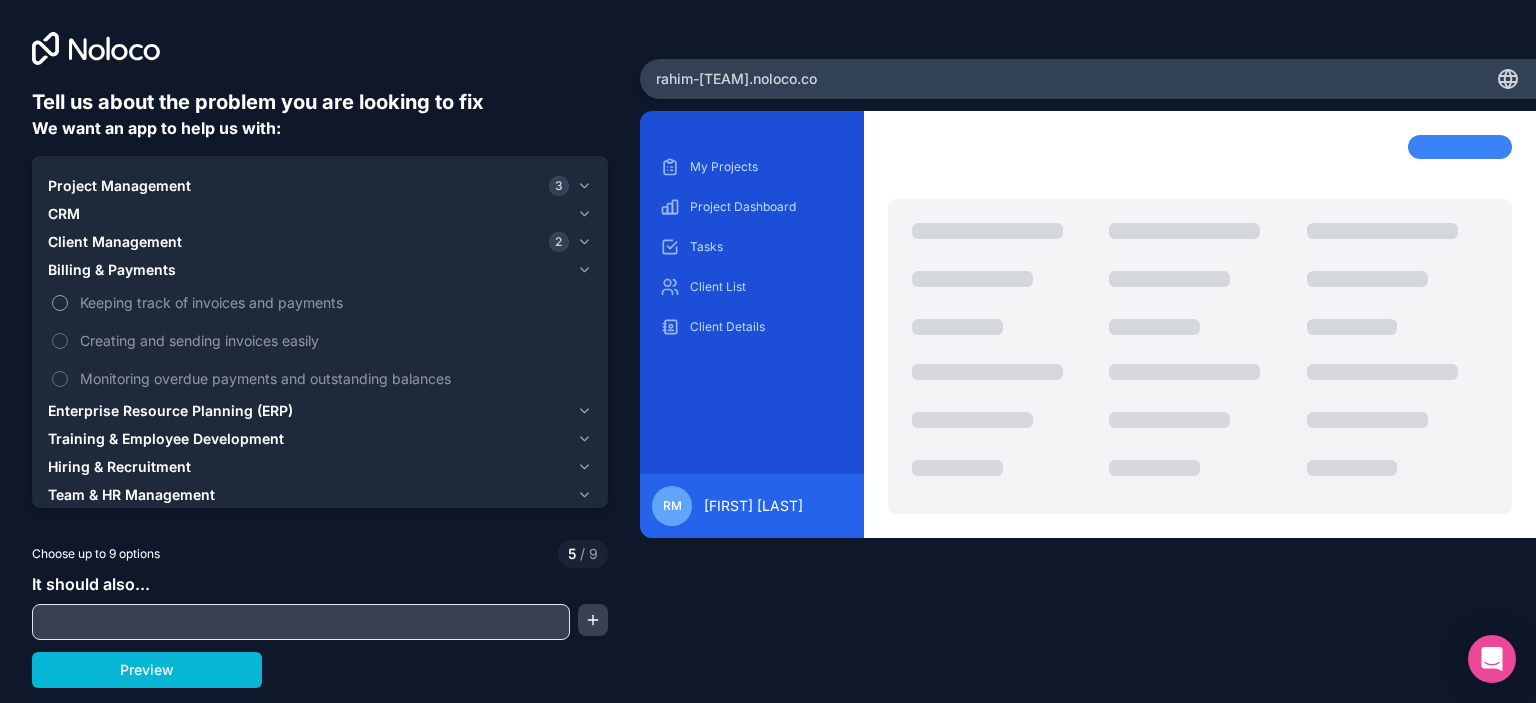 click on "Keeping track of invoices and payments" at bounding box center (320, 302) 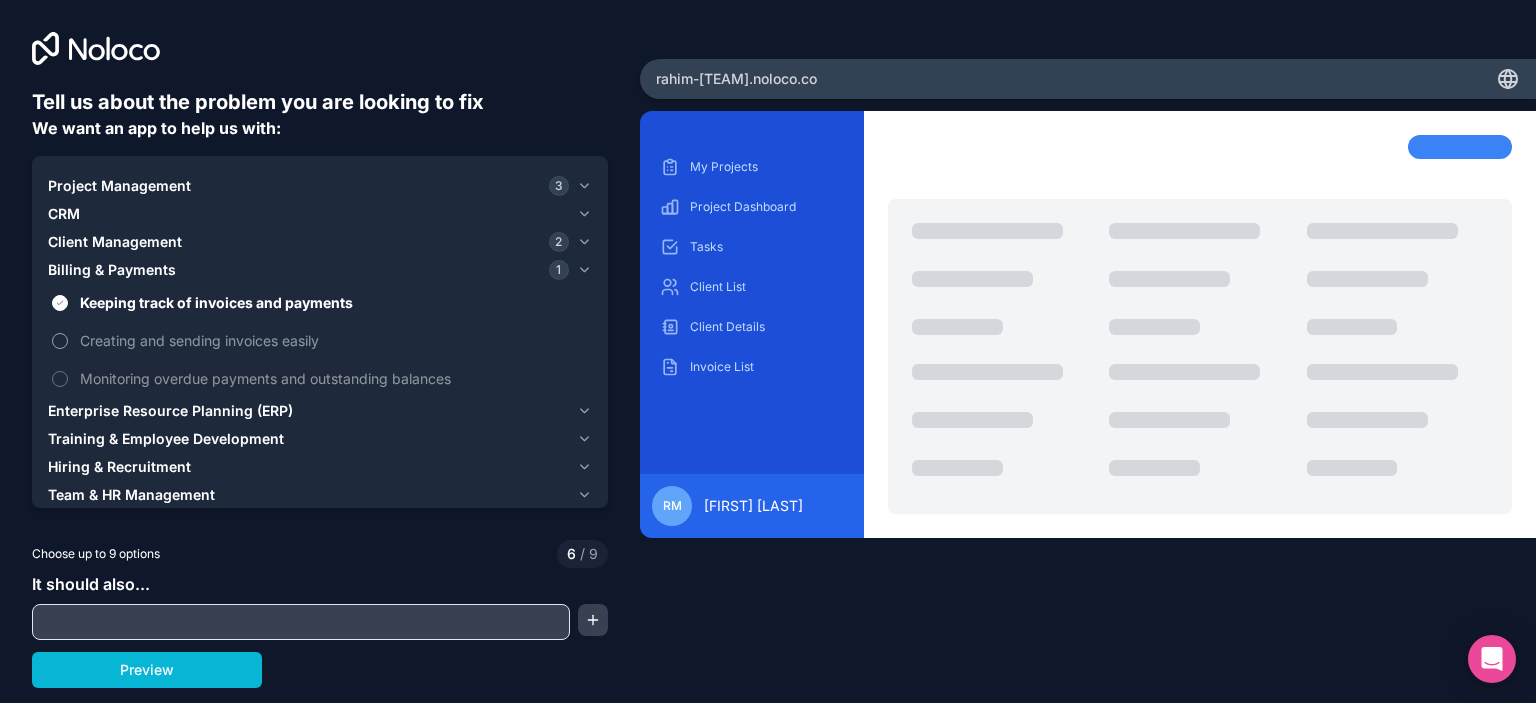 drag, startPoint x: 54, startPoint y: 327, endPoint x: 52, endPoint y: 339, distance: 12.165525 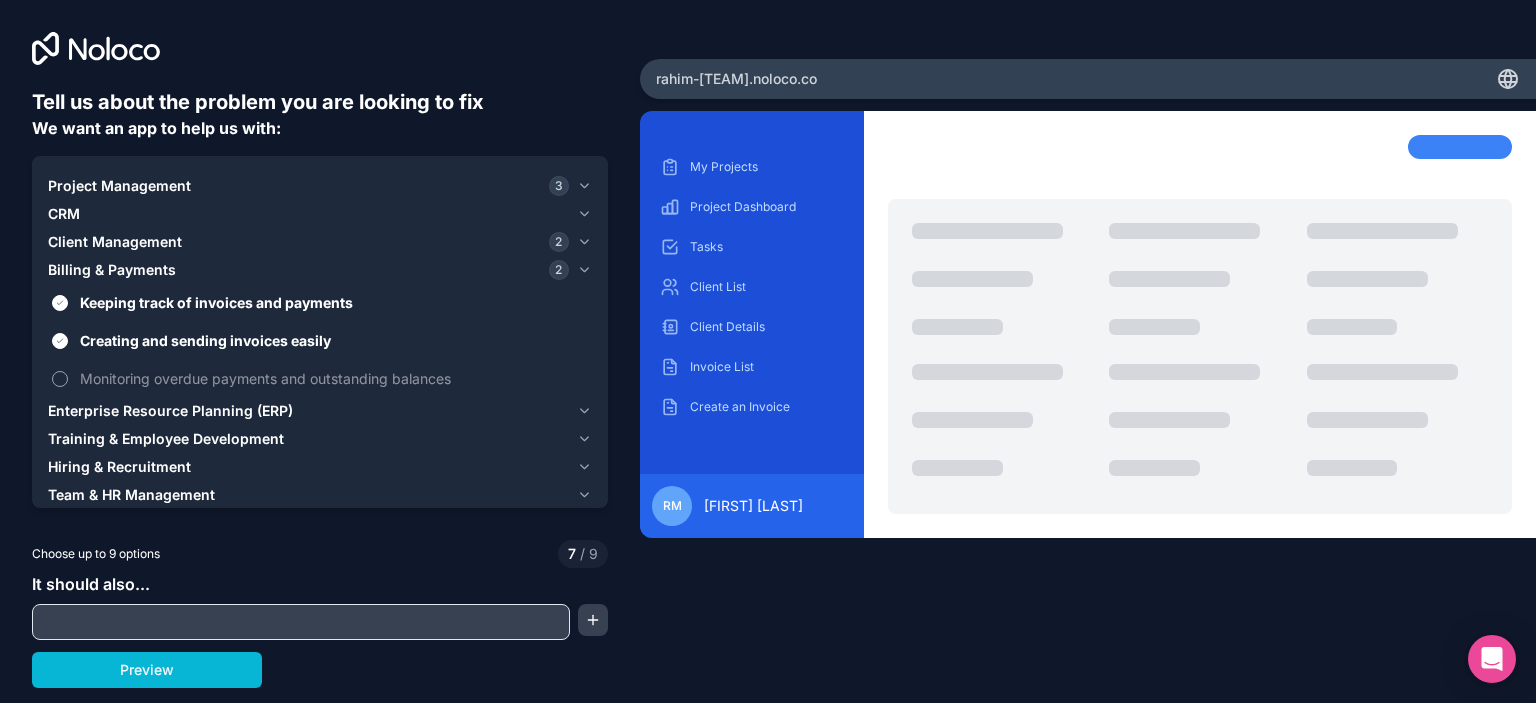 click on "Monitoring overdue payments and outstanding balances" at bounding box center (320, 378) 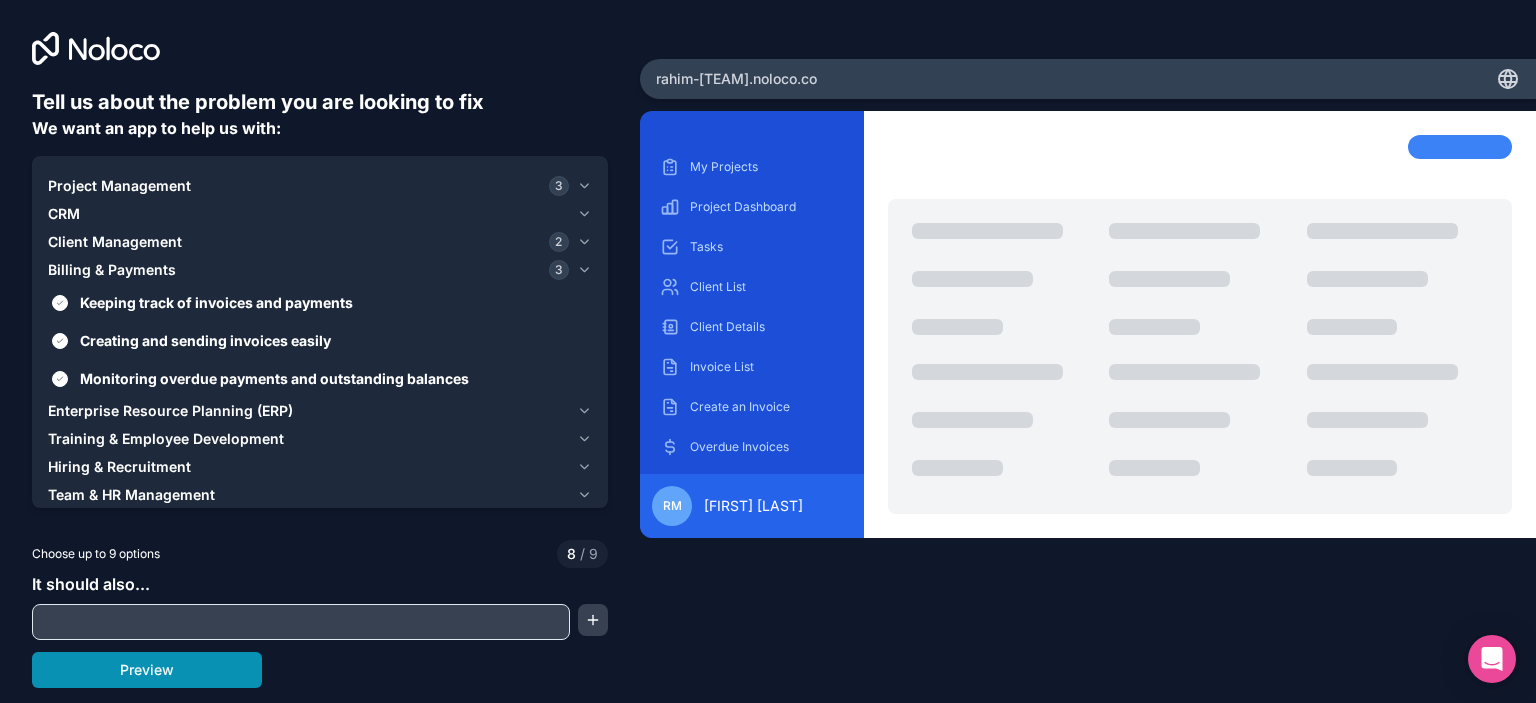 click on "Preview" at bounding box center (147, 670) 